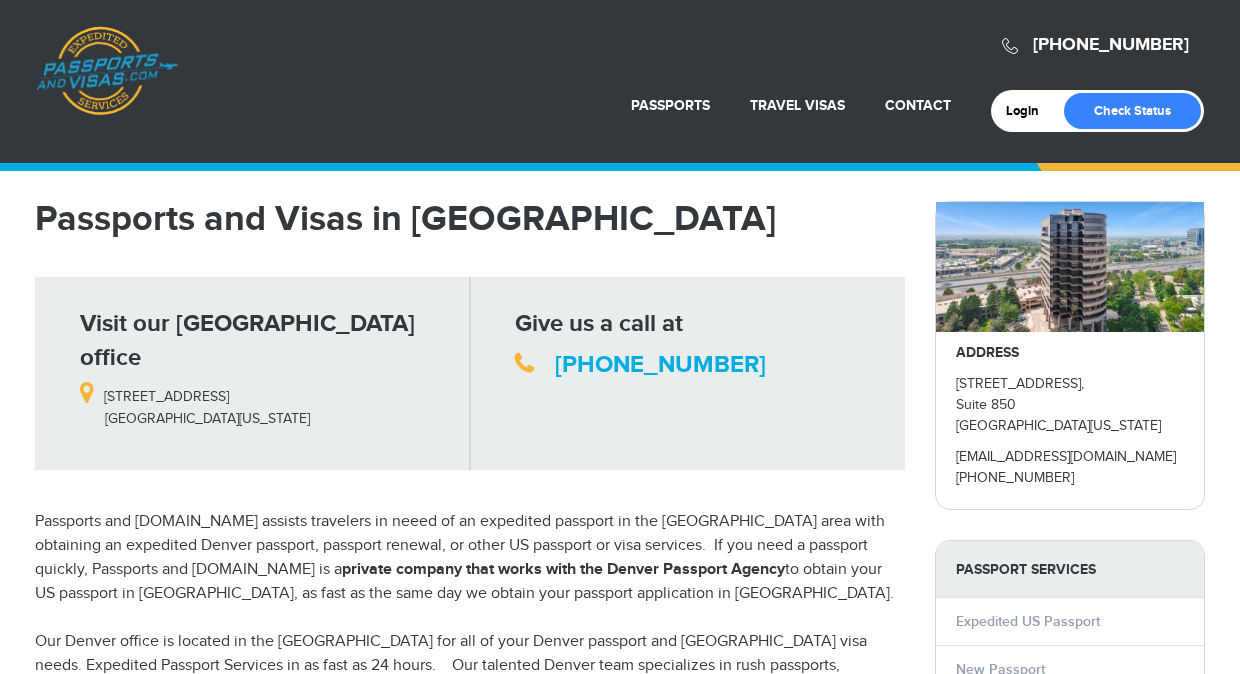 scroll, scrollTop: 0, scrollLeft: 0, axis: both 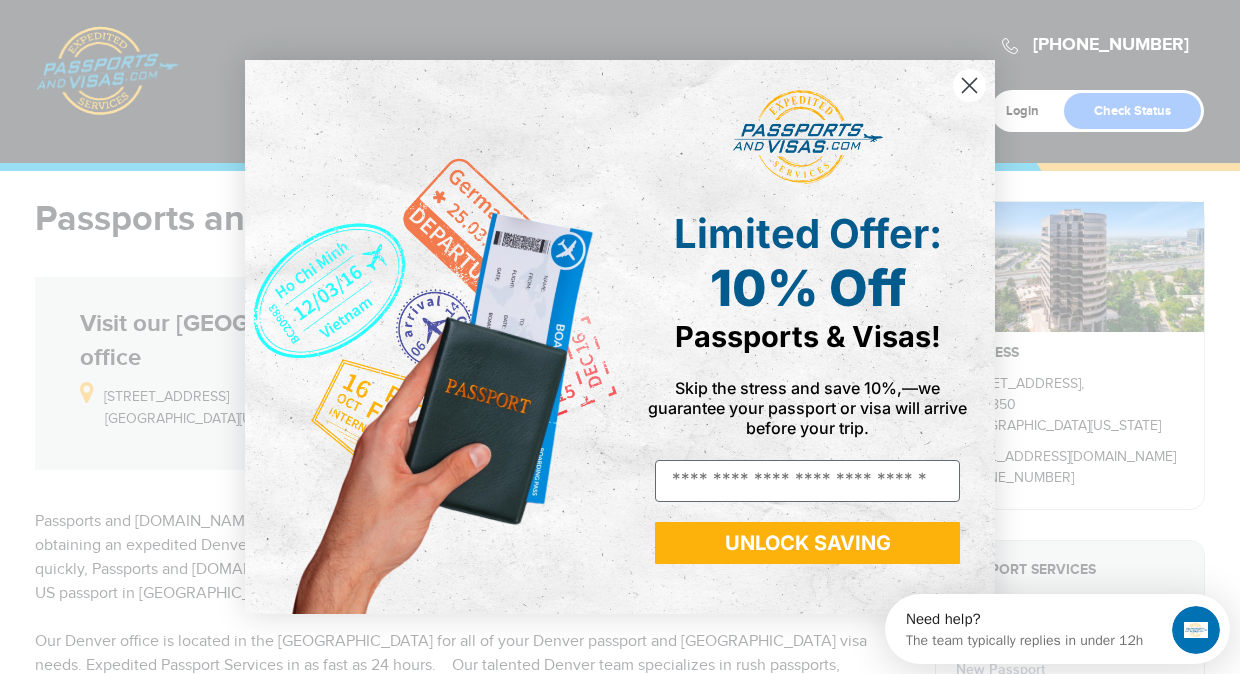 click 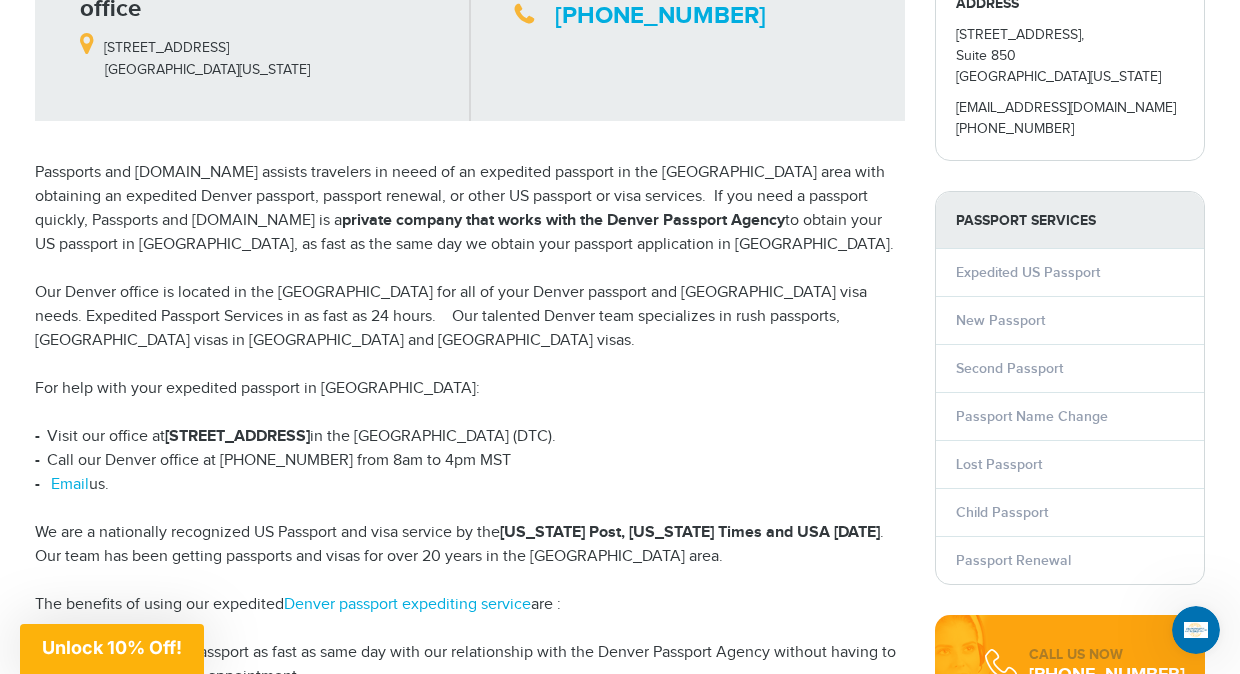 scroll, scrollTop: 357, scrollLeft: 0, axis: vertical 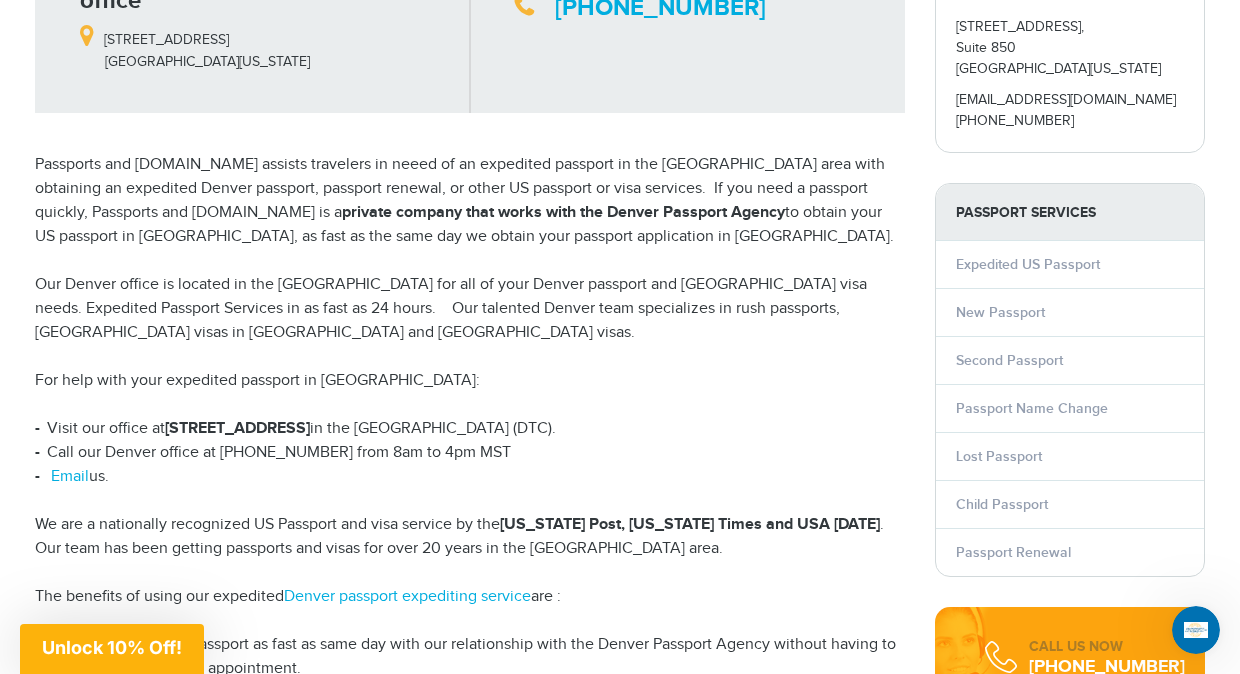 click 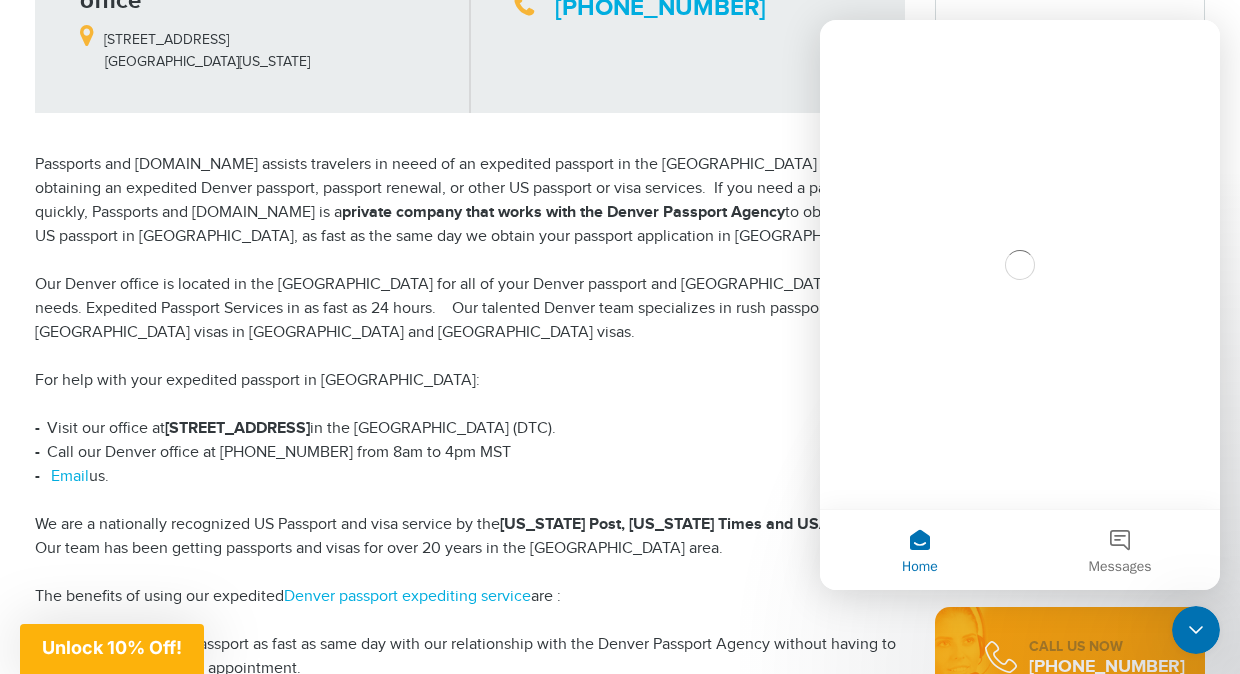 scroll, scrollTop: 0, scrollLeft: 0, axis: both 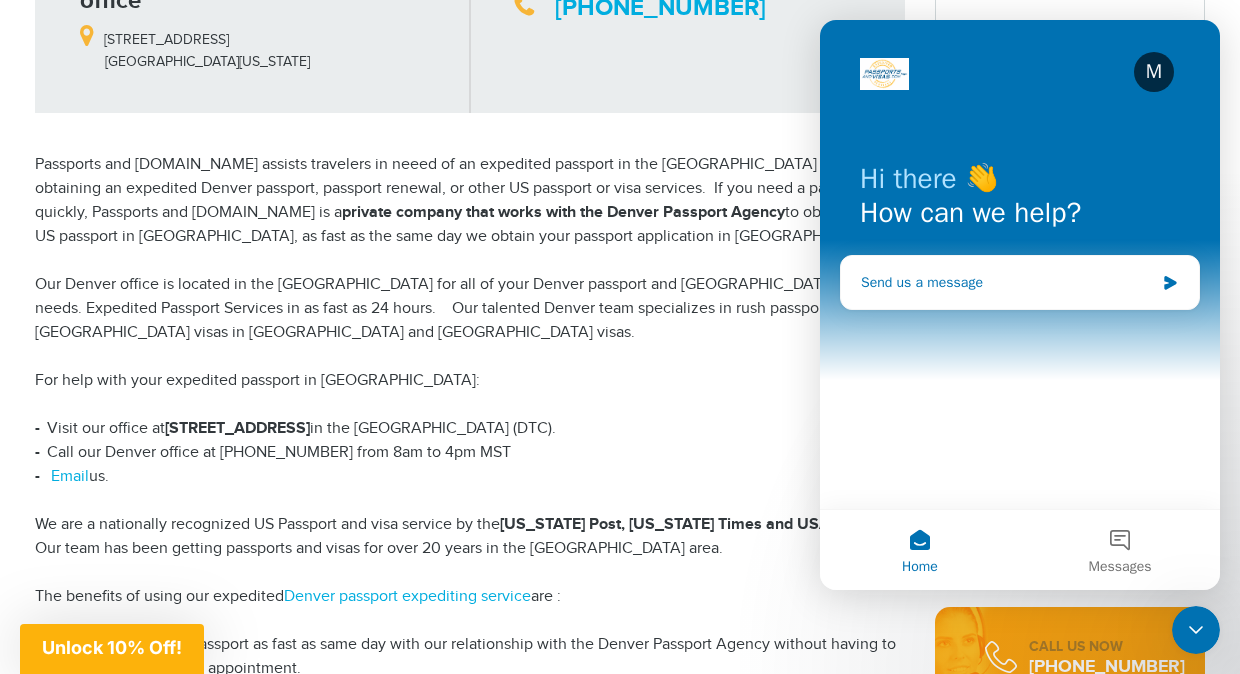click on "Send us a message" at bounding box center (1007, 282) 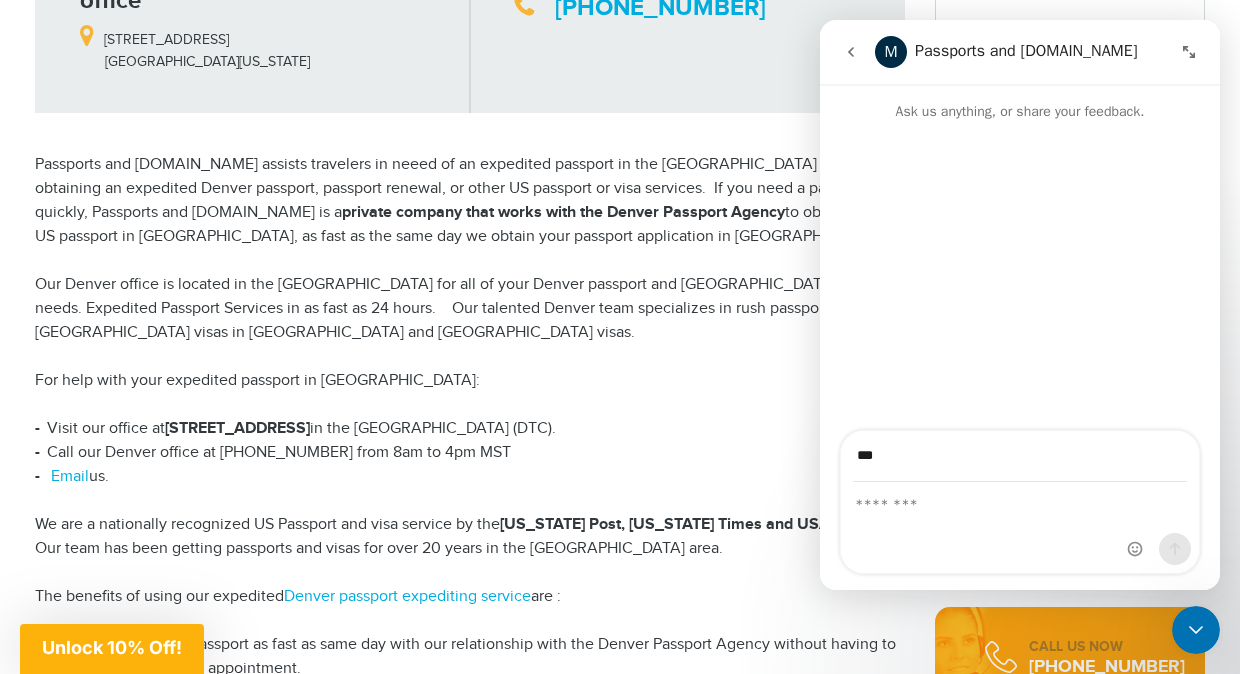 type on "**********" 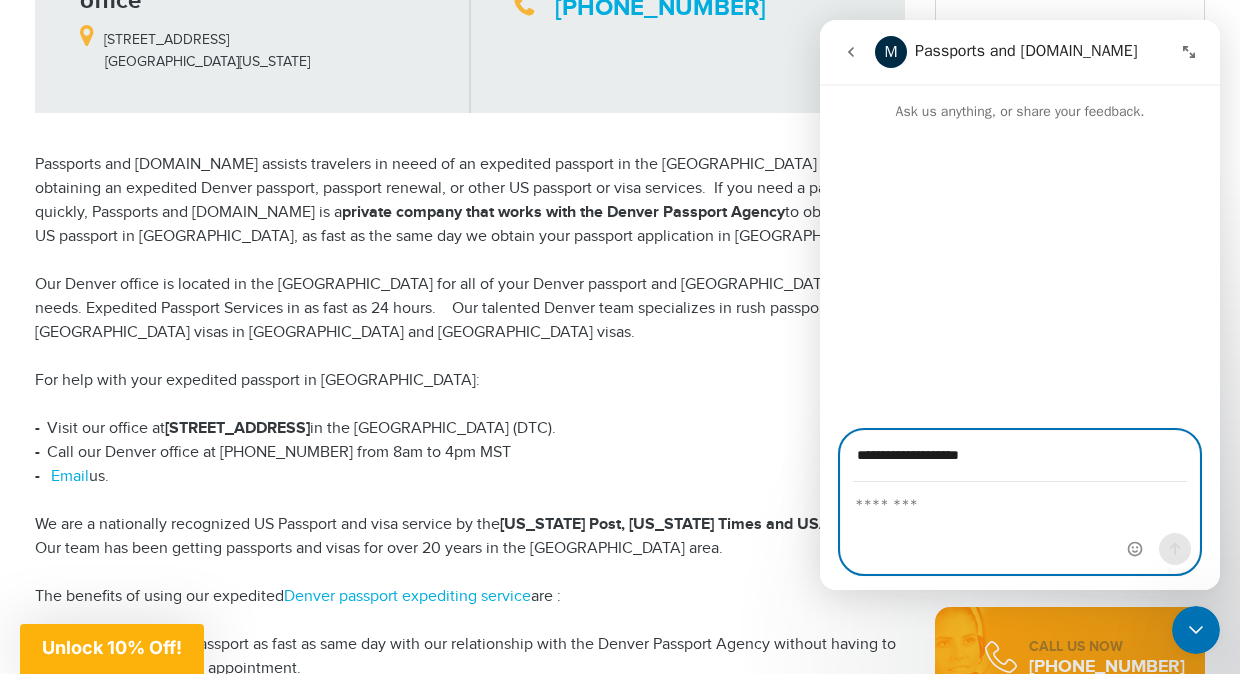 click at bounding box center (1020, 500) 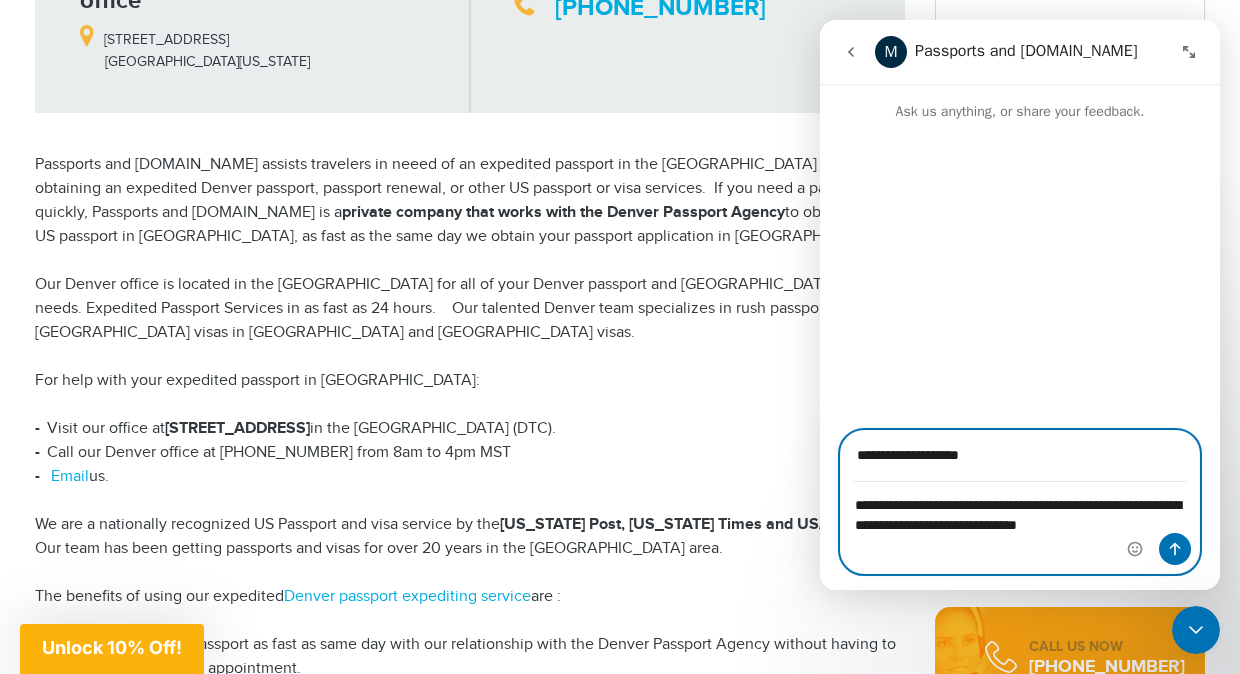 type on "**********" 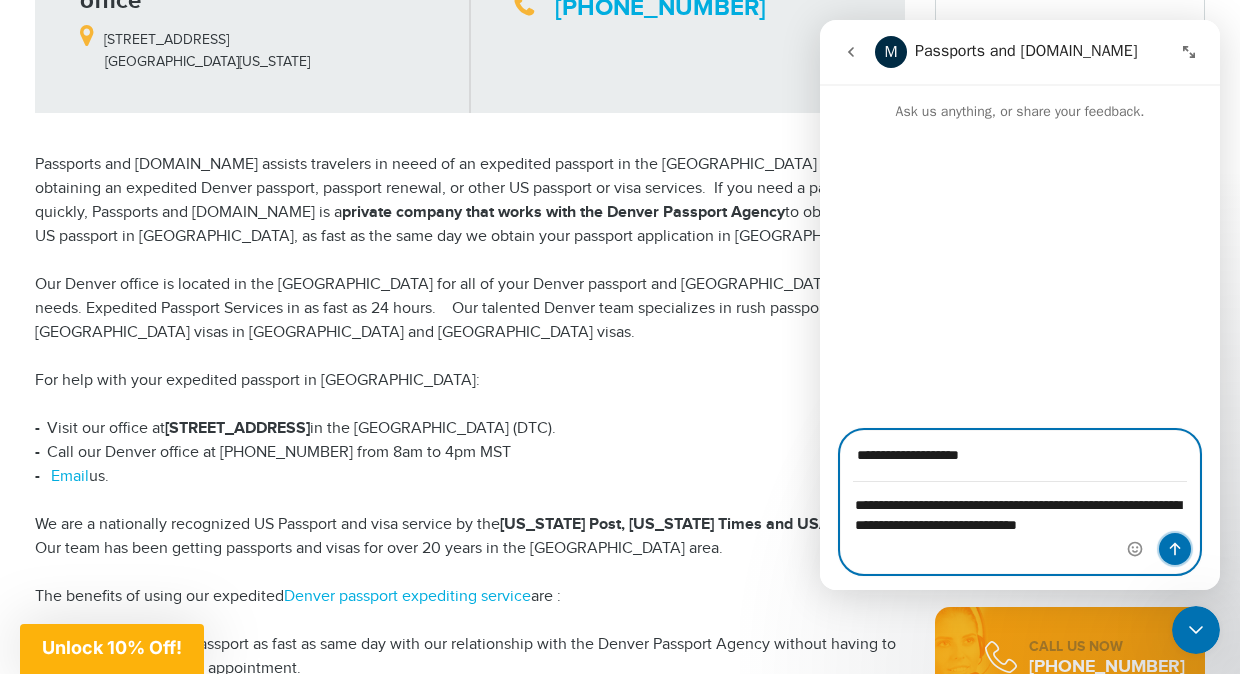 click at bounding box center [1175, 549] 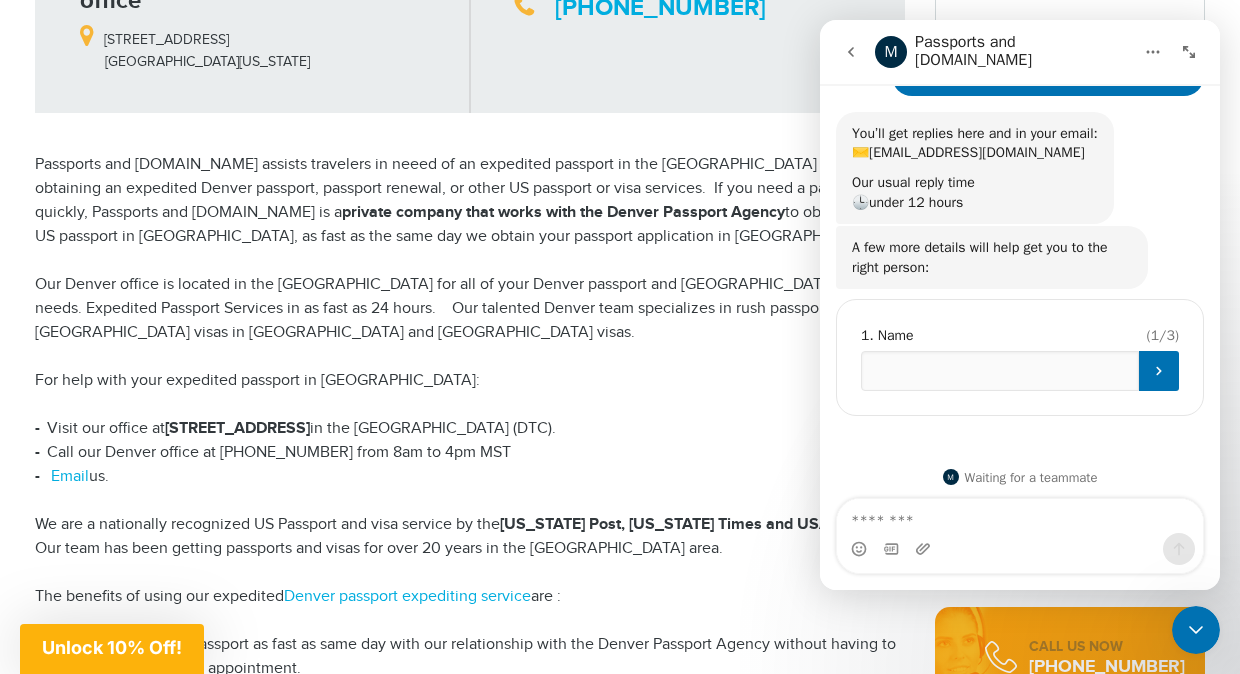 scroll, scrollTop: 140, scrollLeft: 0, axis: vertical 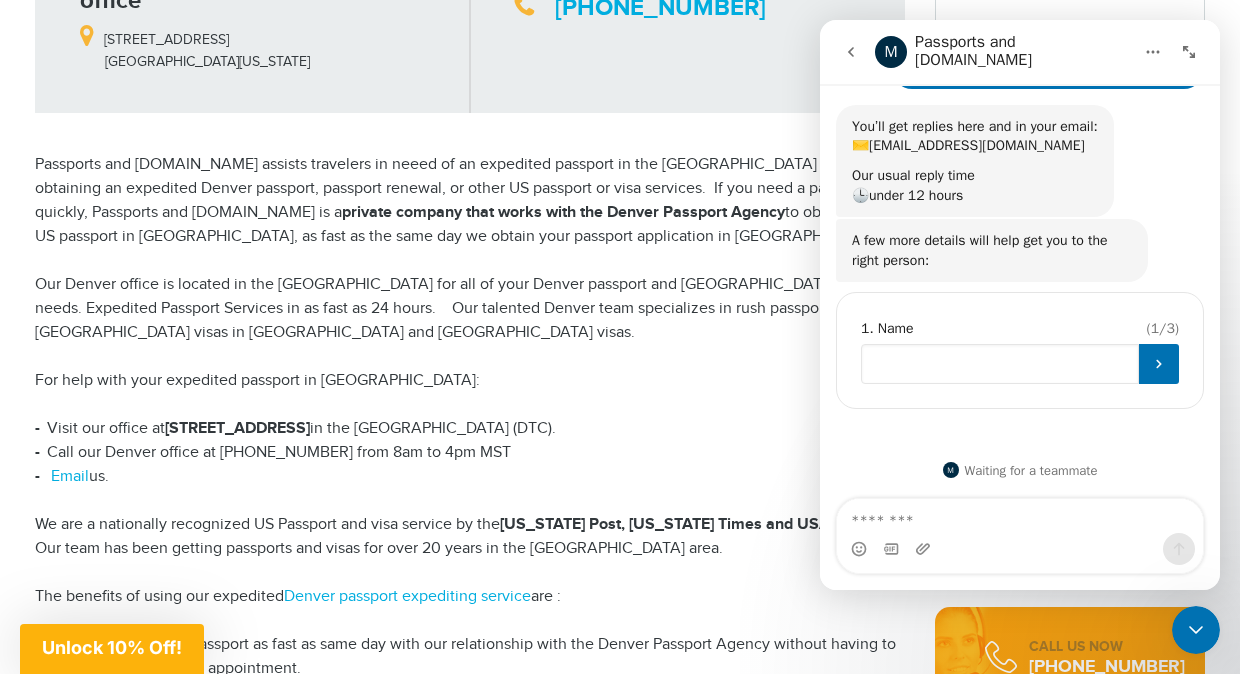click at bounding box center [1000, 364] 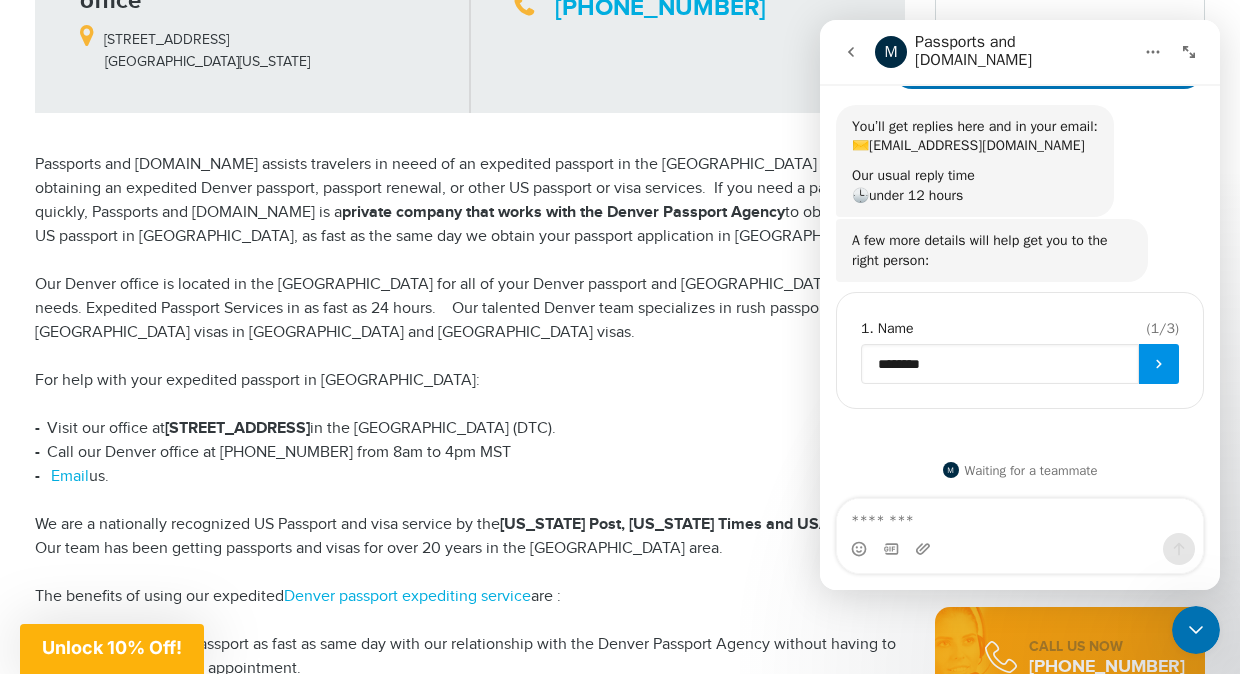 type on "********" 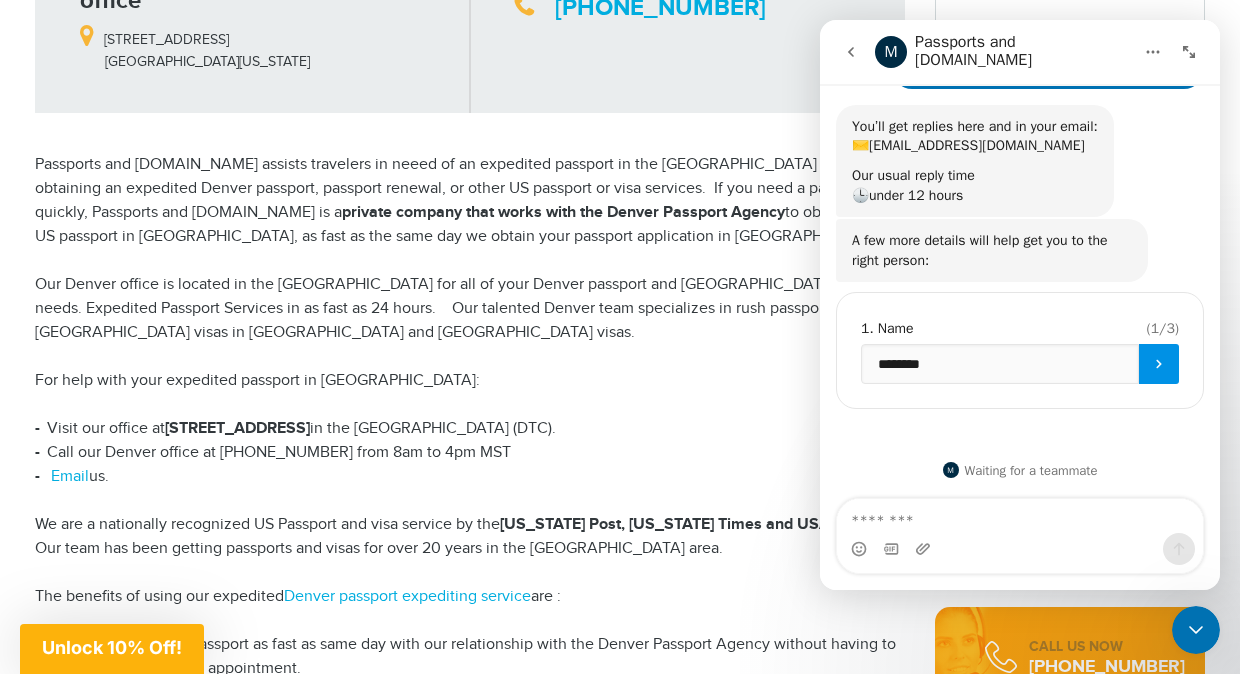 click 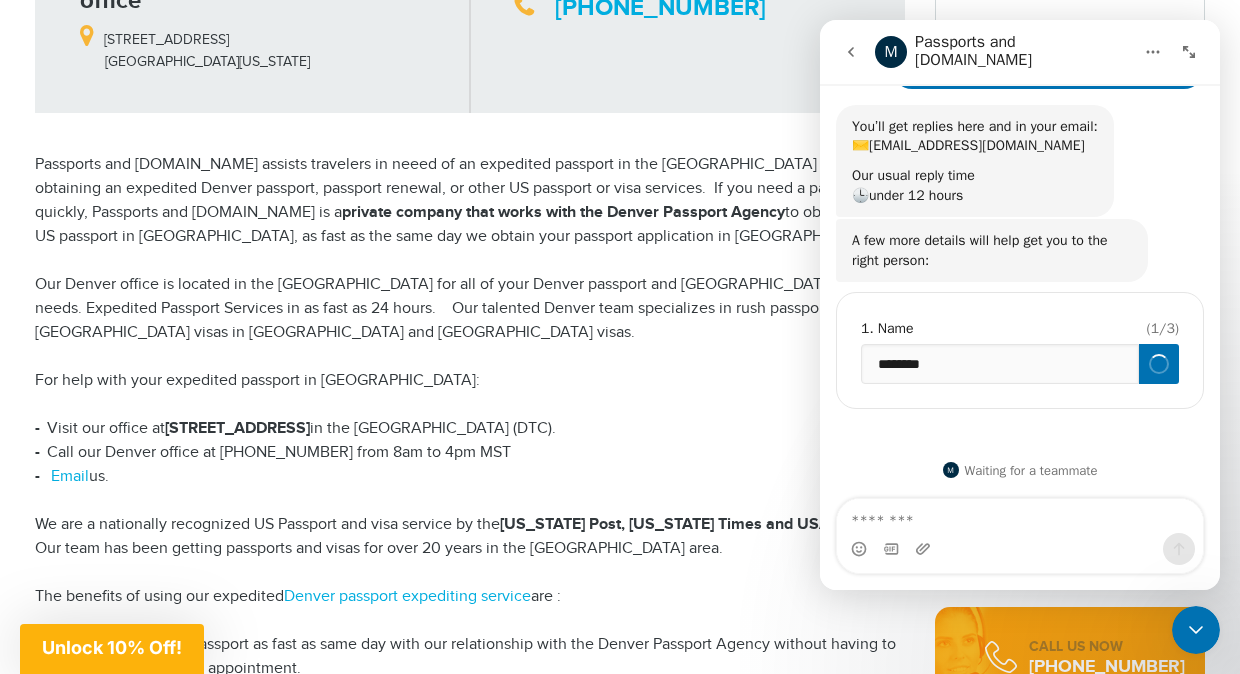 scroll, scrollTop: 221, scrollLeft: 0, axis: vertical 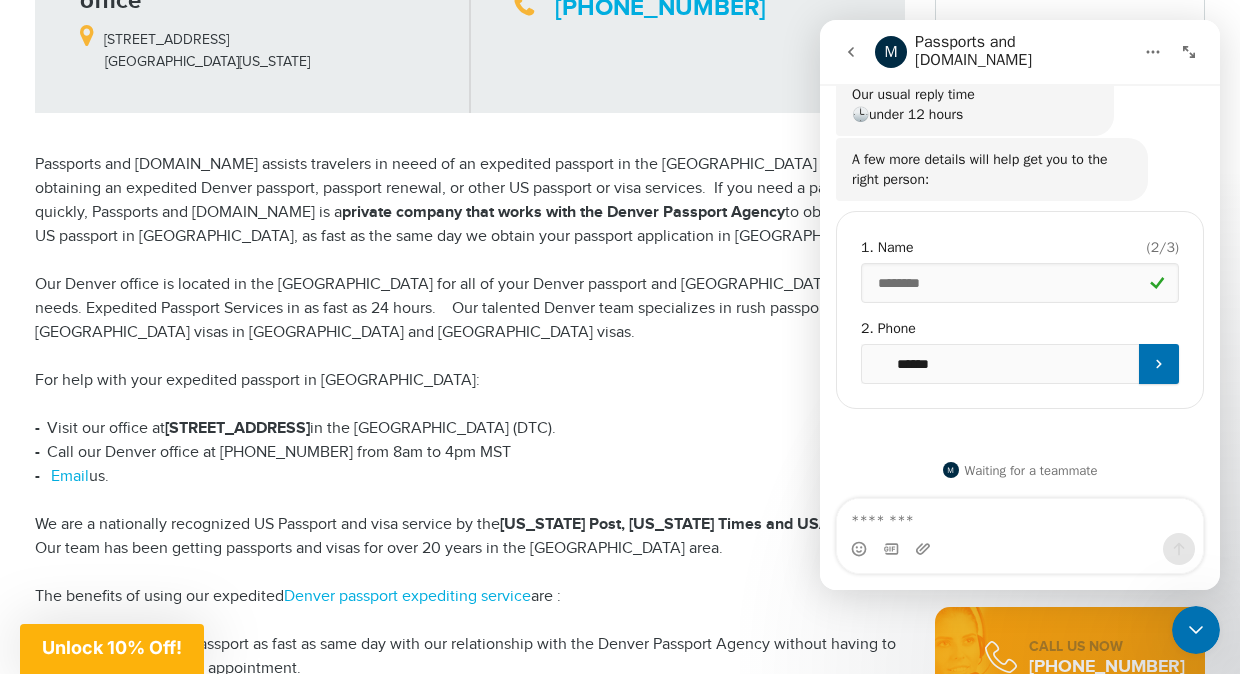 type on "**********" 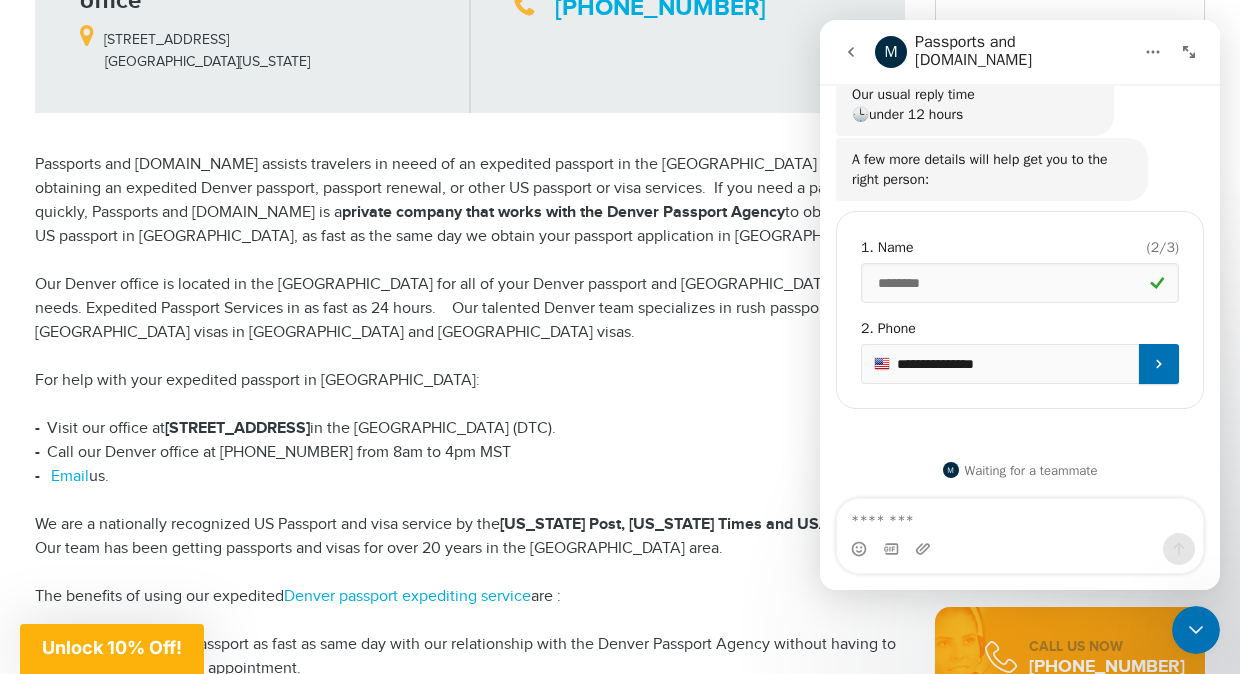 click at bounding box center [1159, 364] 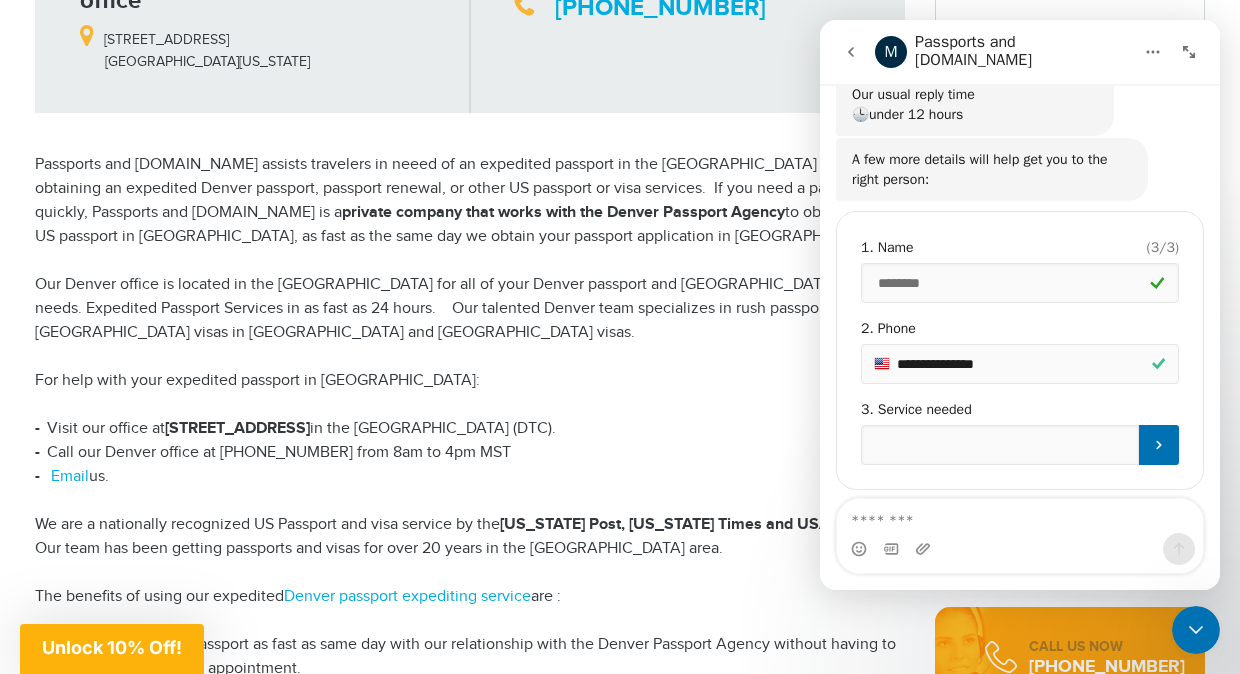 scroll, scrollTop: 302, scrollLeft: 0, axis: vertical 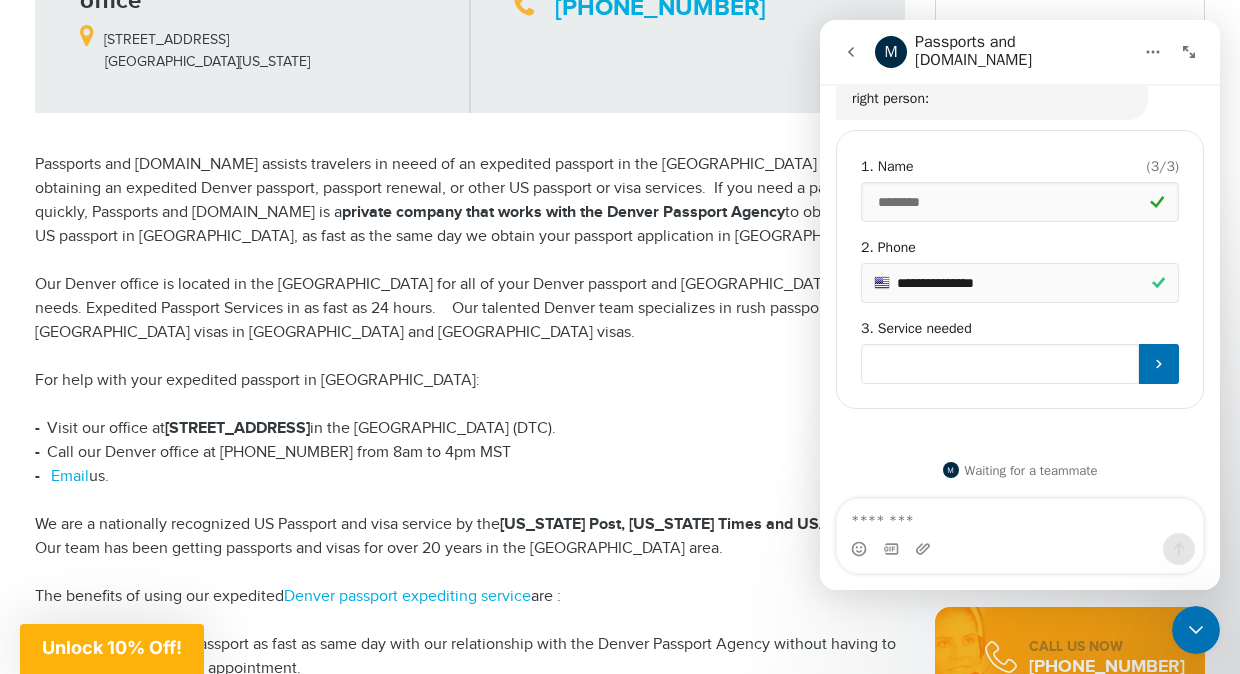 click at bounding box center (1000, 364) 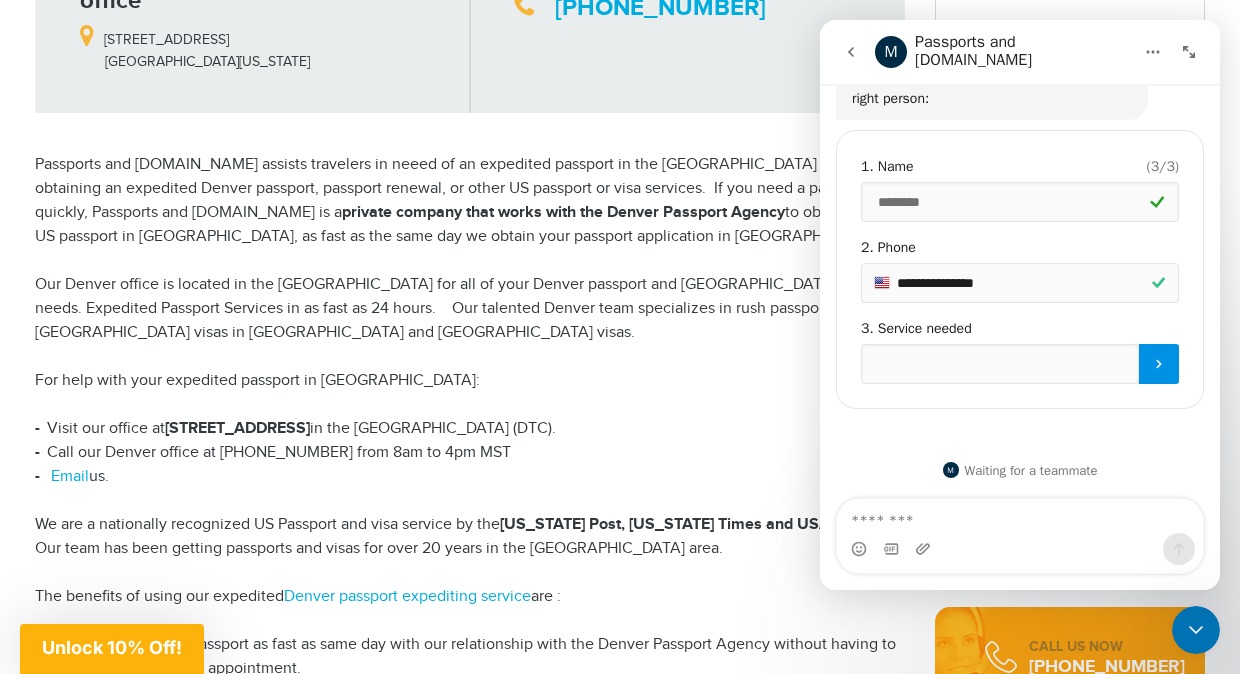 click 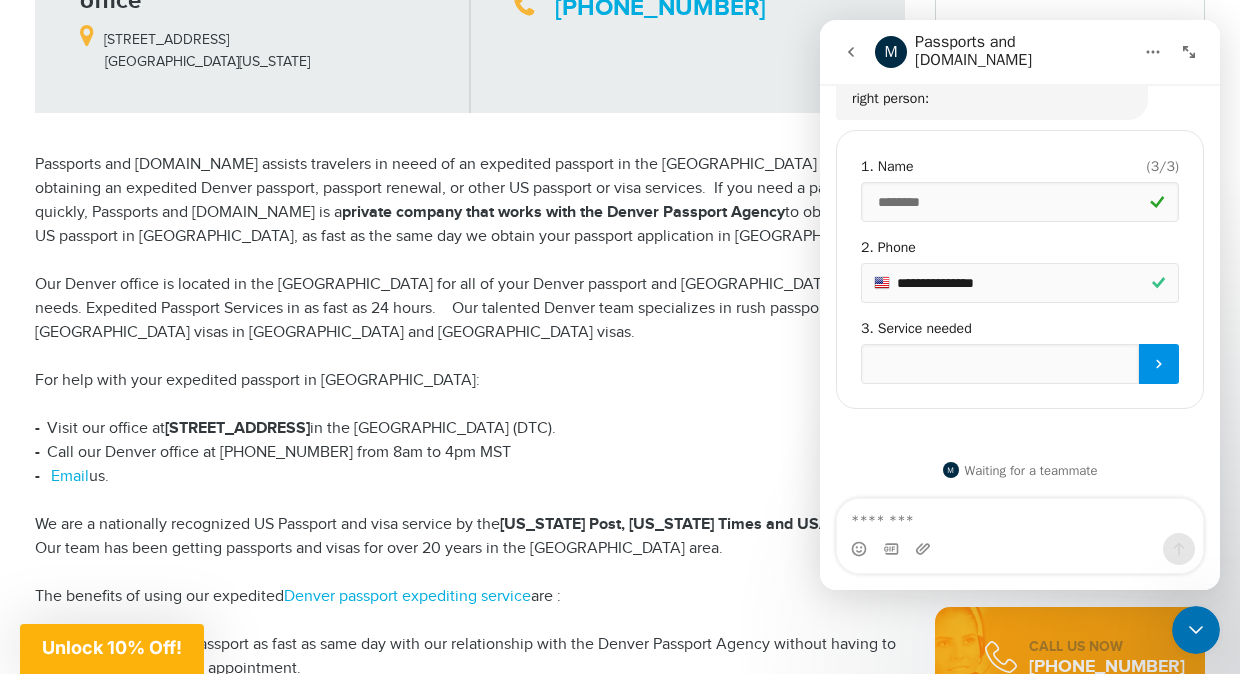 scroll, scrollTop: 325, scrollLeft: 0, axis: vertical 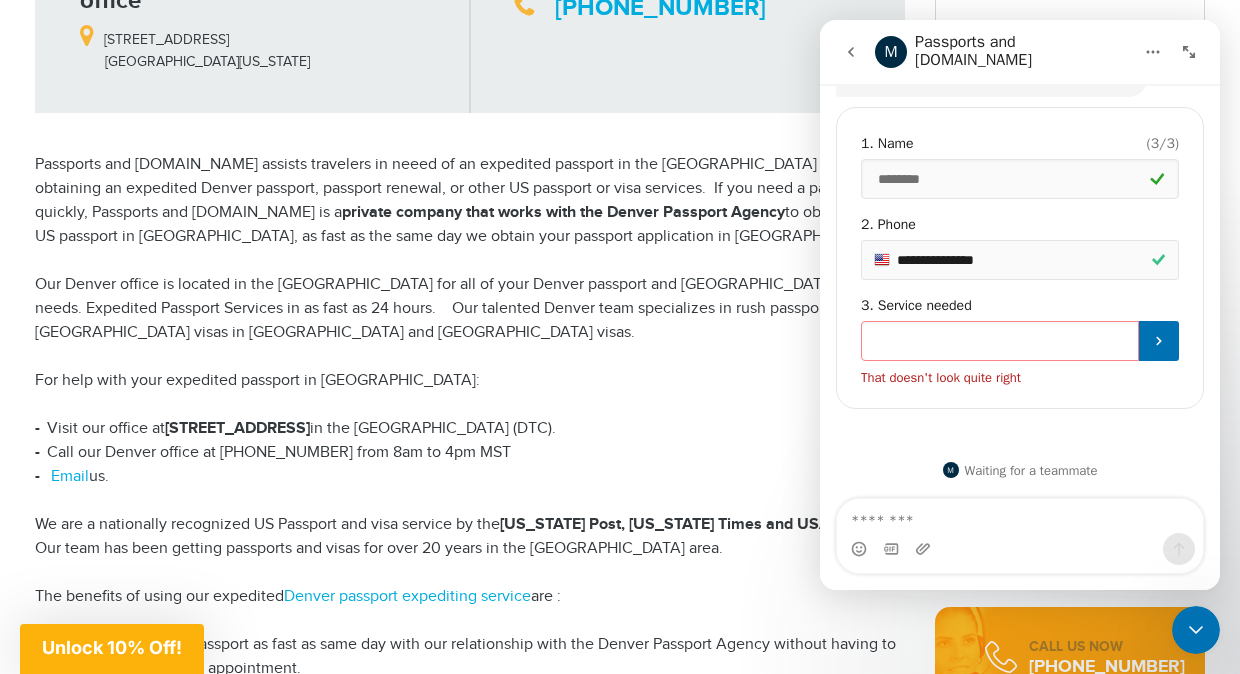 click at bounding box center [1000, 341] 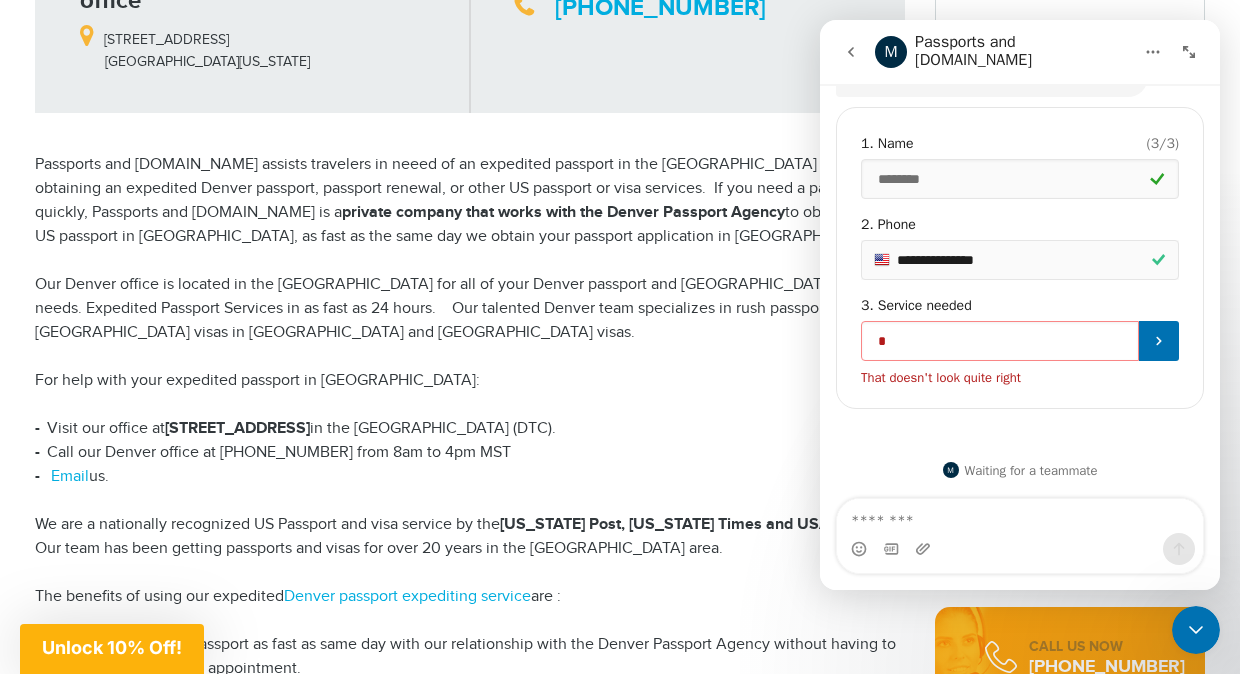 scroll, scrollTop: 302, scrollLeft: 0, axis: vertical 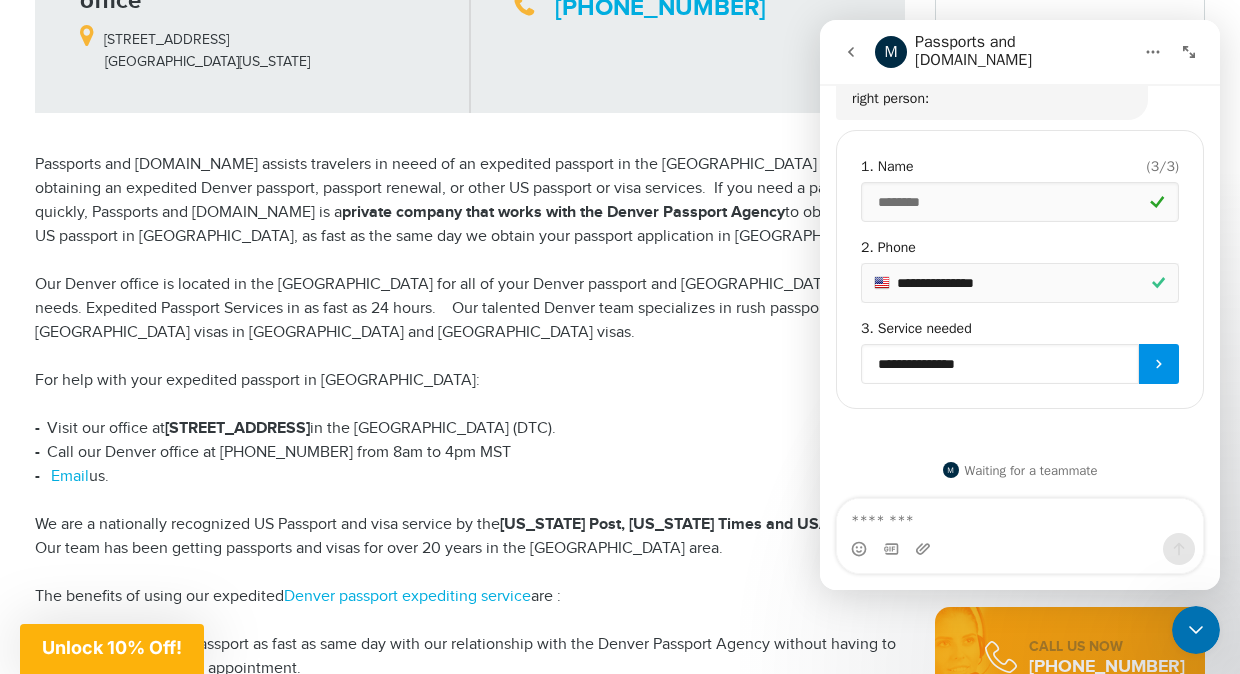 type on "**********" 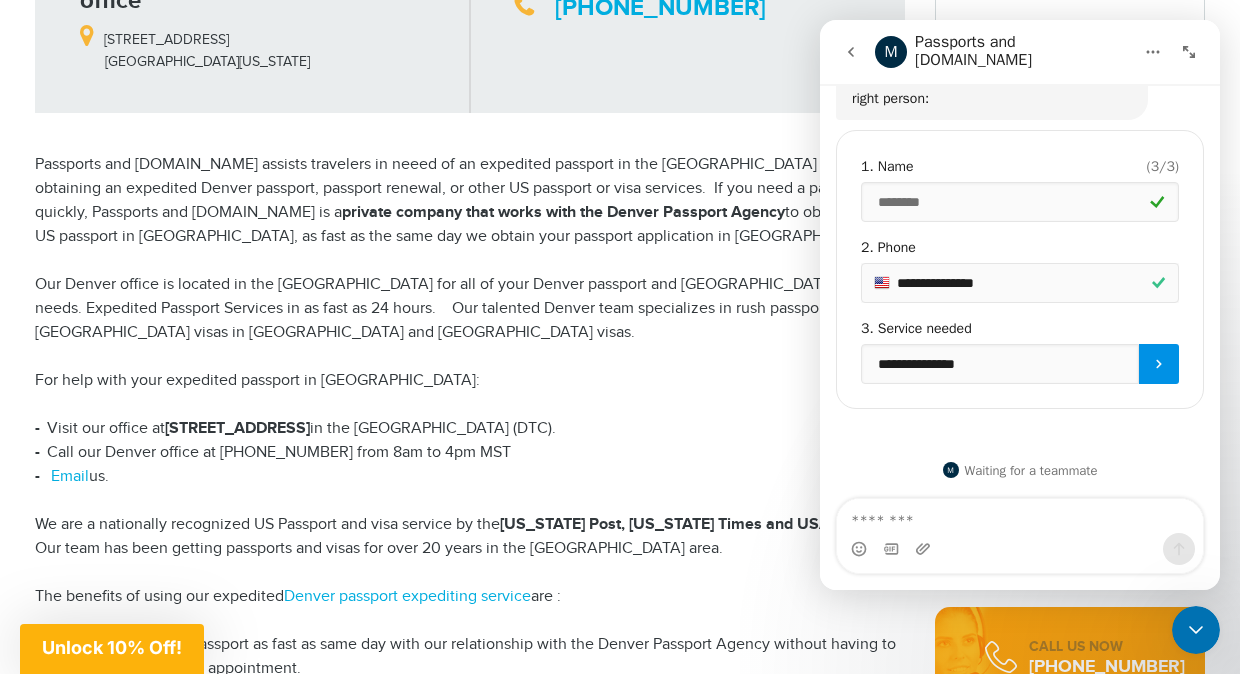 click at bounding box center [1159, 364] 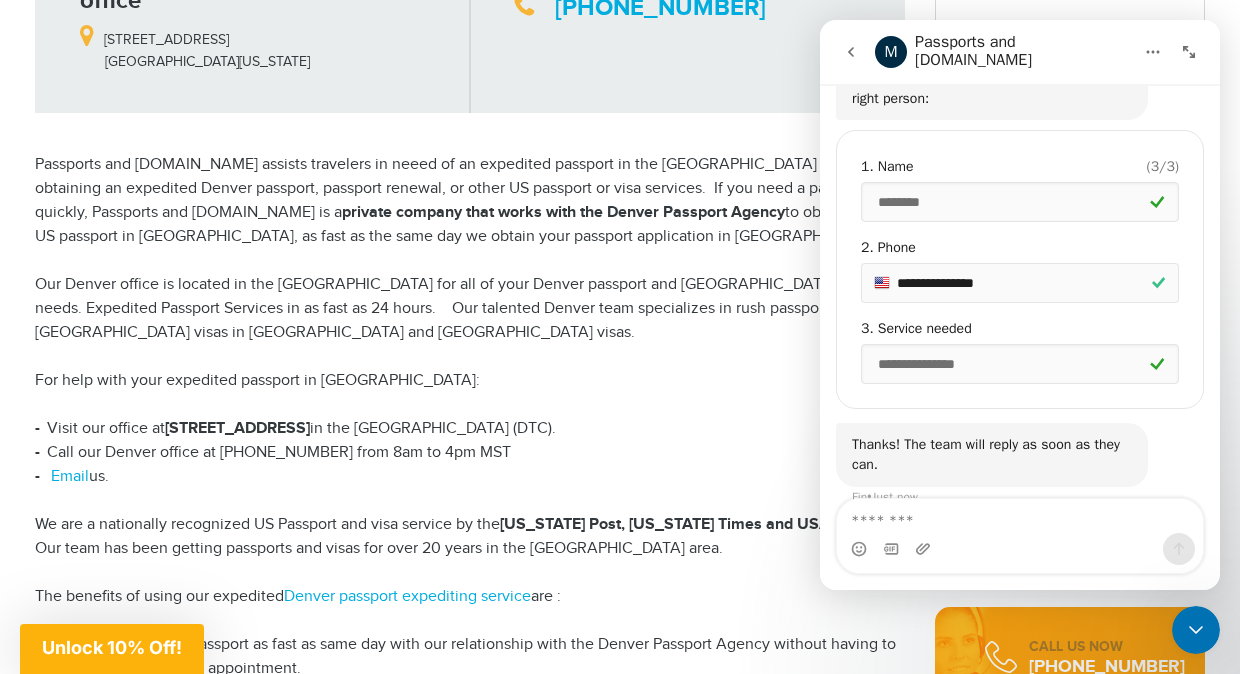 scroll, scrollTop: 387, scrollLeft: 0, axis: vertical 